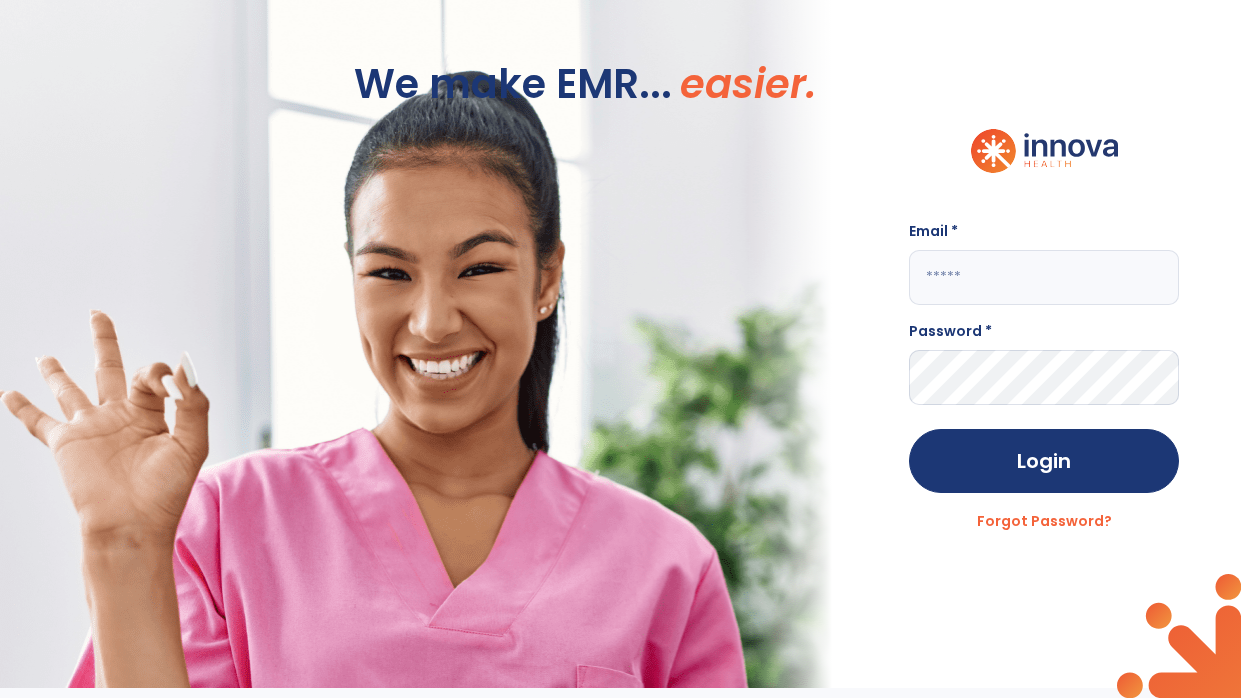 scroll, scrollTop: 0, scrollLeft: 0, axis: both 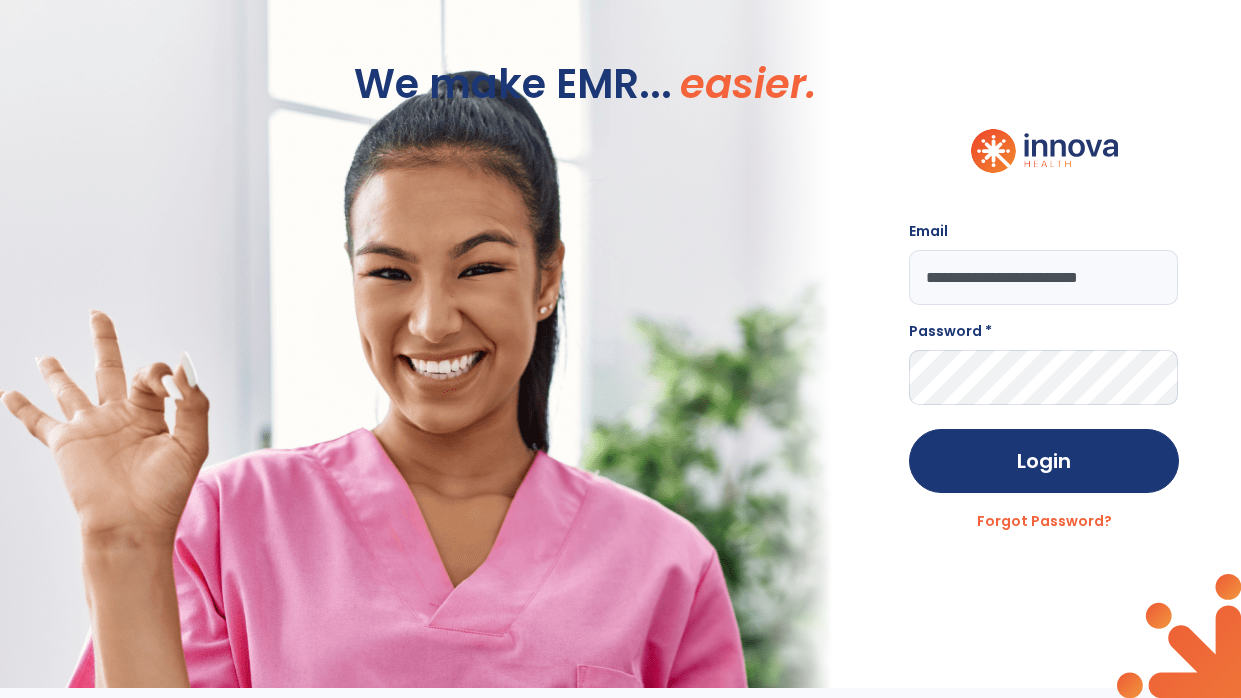 type on "**********" 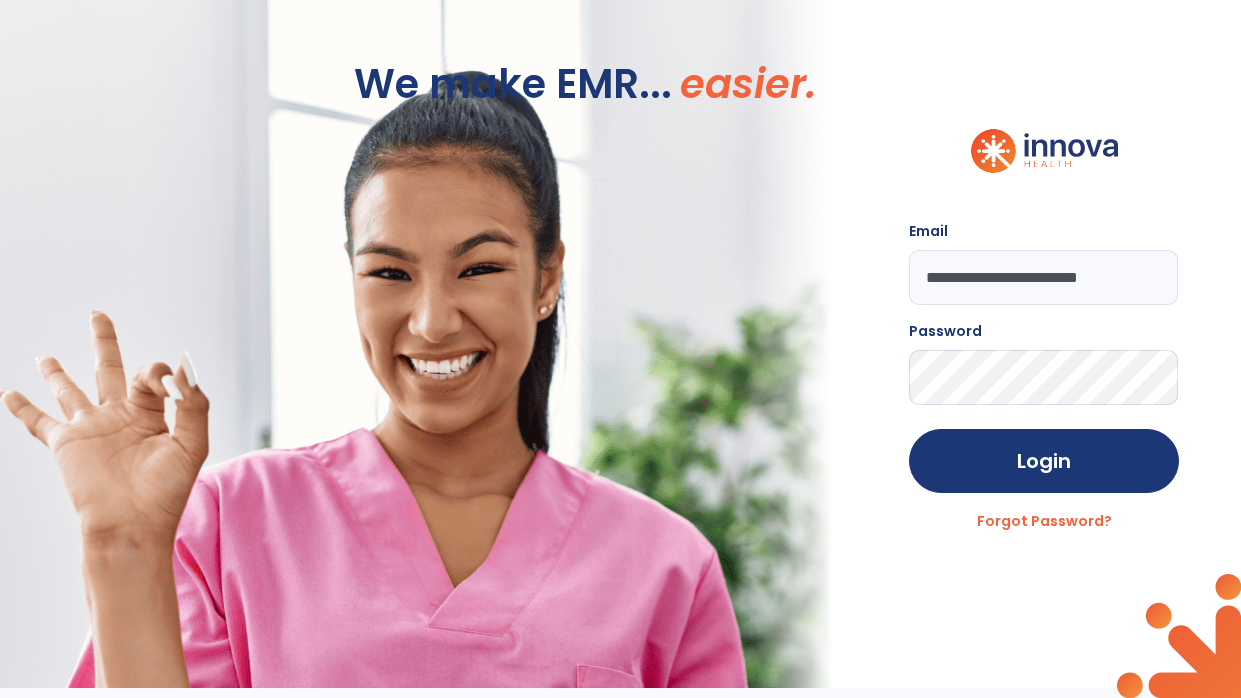 click on "Login" 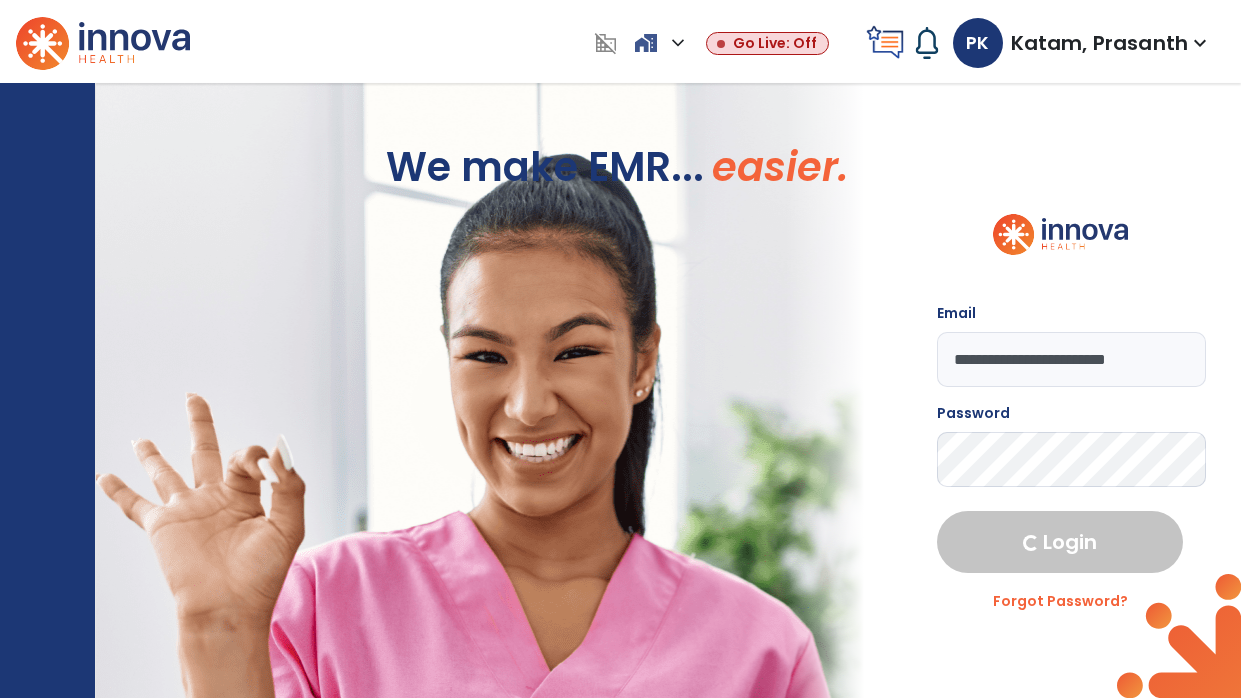select on "****" 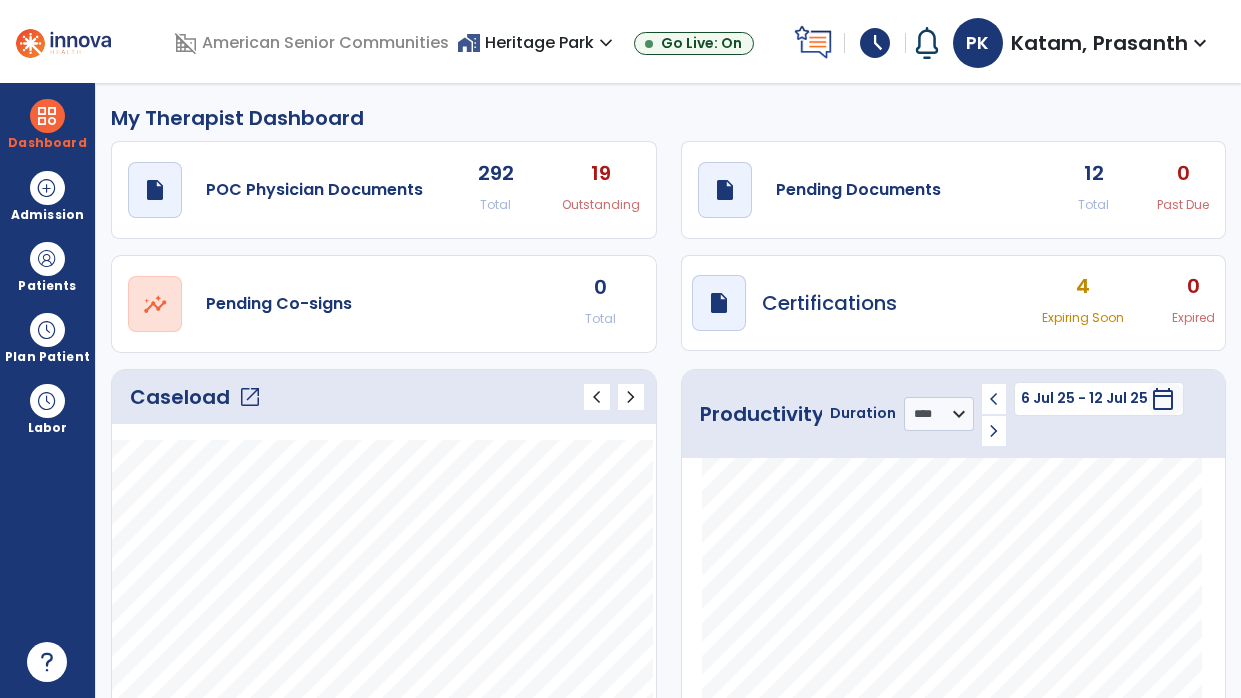 click on "draft   open_in_new  Pending Documents 12 Total 0 Past Due" 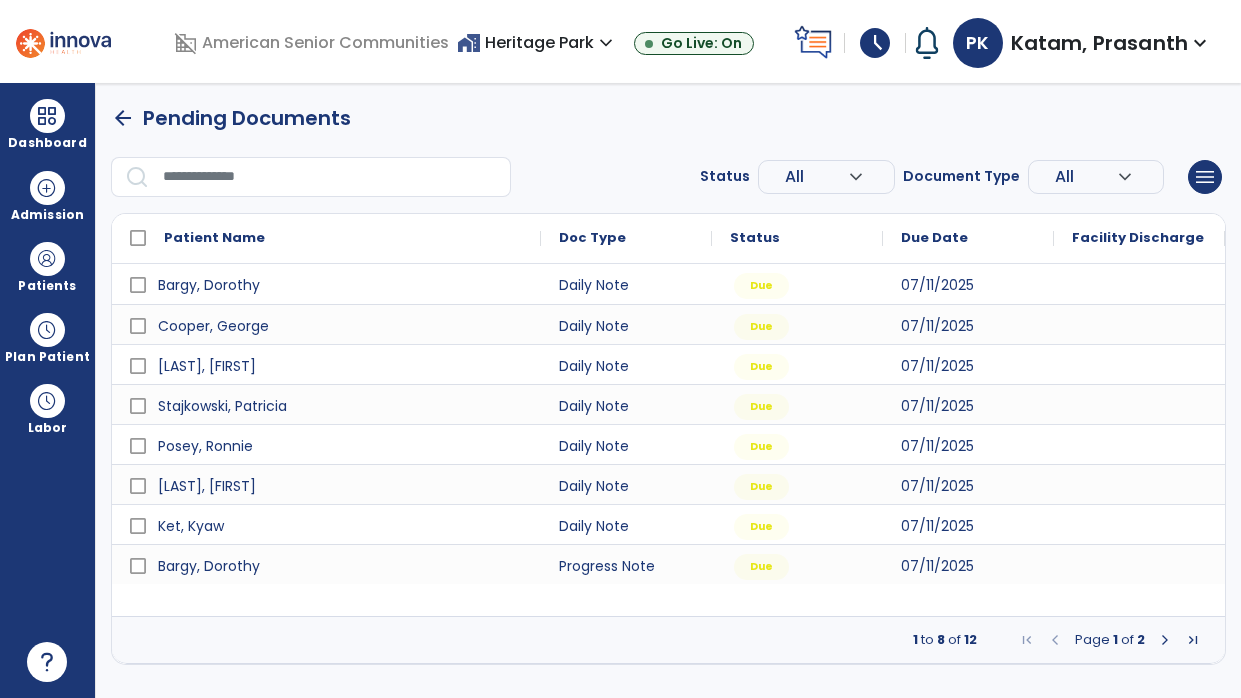 click at bounding box center [1165, 640] 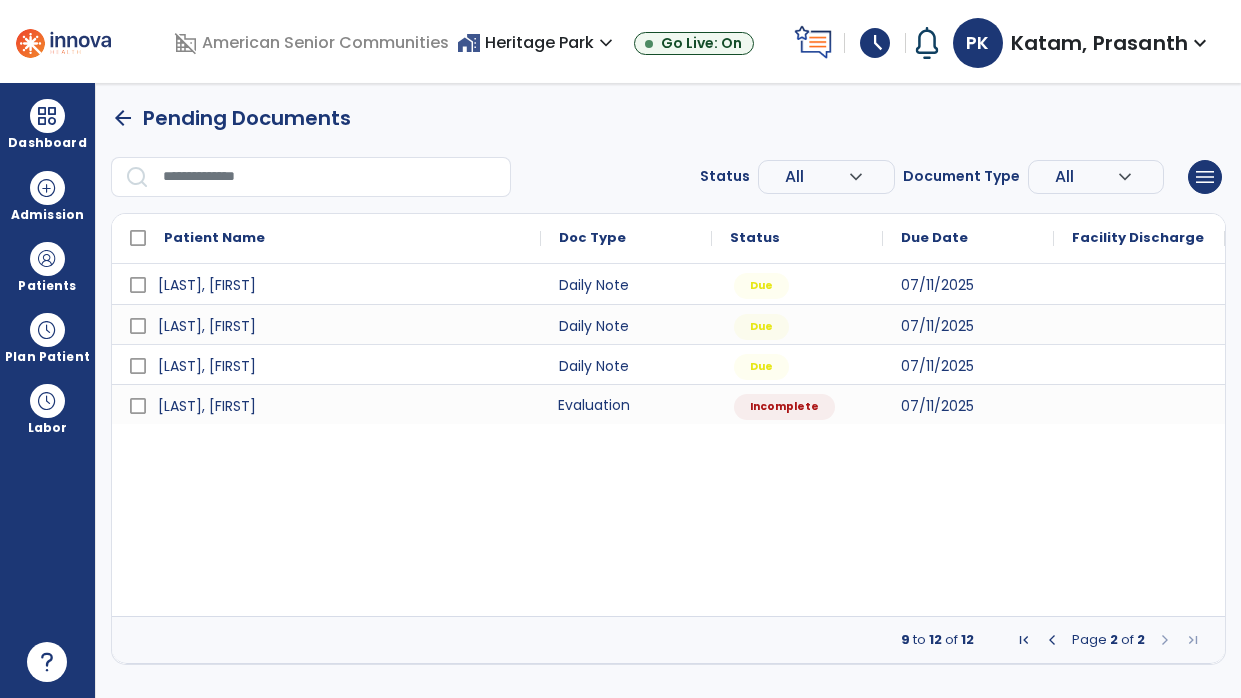 click on "Evaluation" at bounding box center [626, 404] 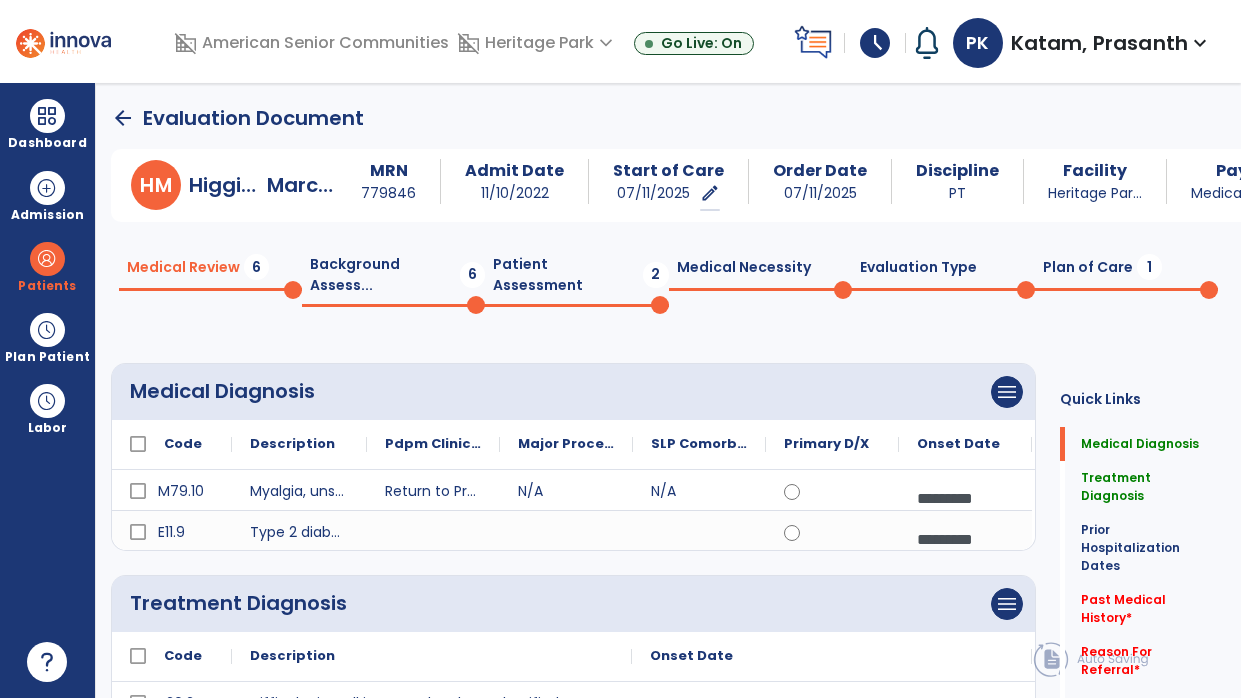 click on "Patient Assessment  2" 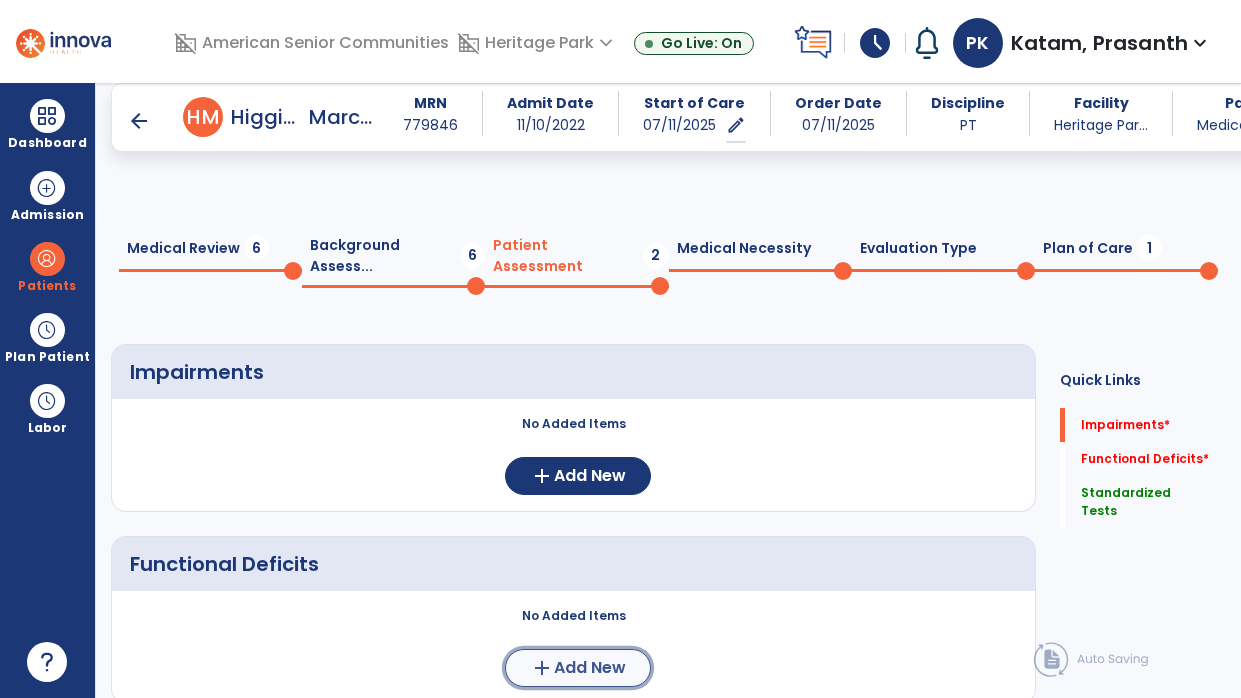click on "Add New" 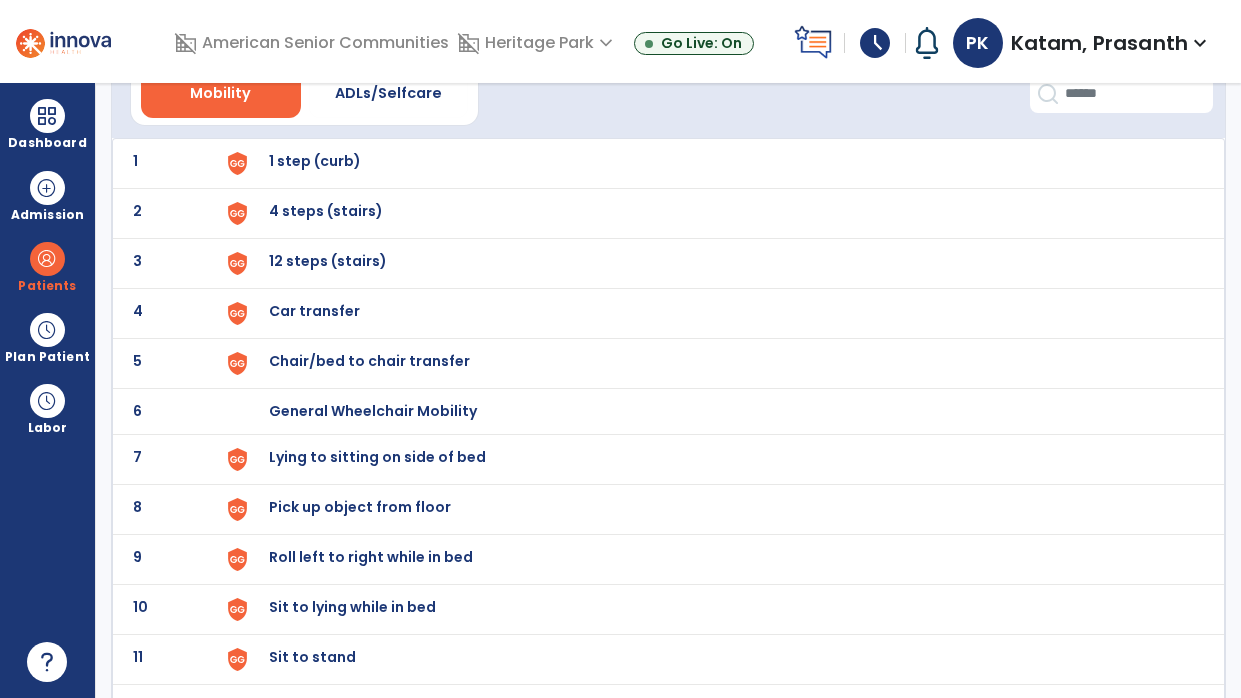 scroll, scrollTop: 152, scrollLeft: 0, axis: vertical 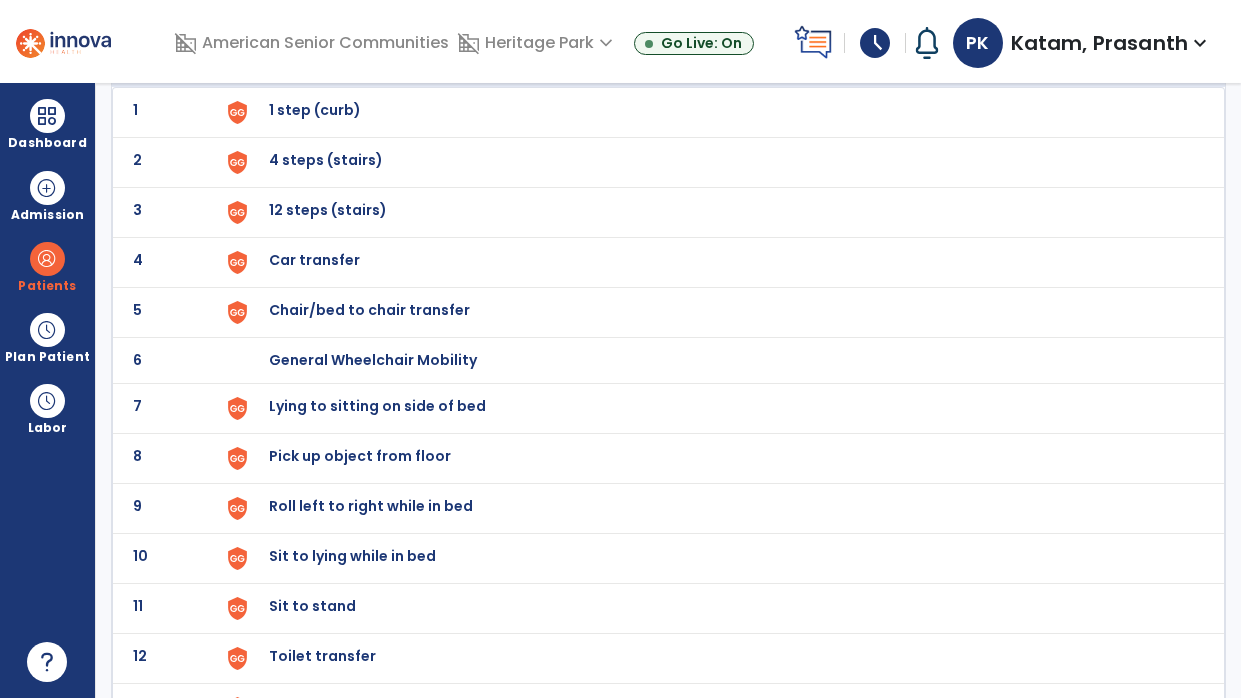 click on "Sit to stand" at bounding box center (716, 112) 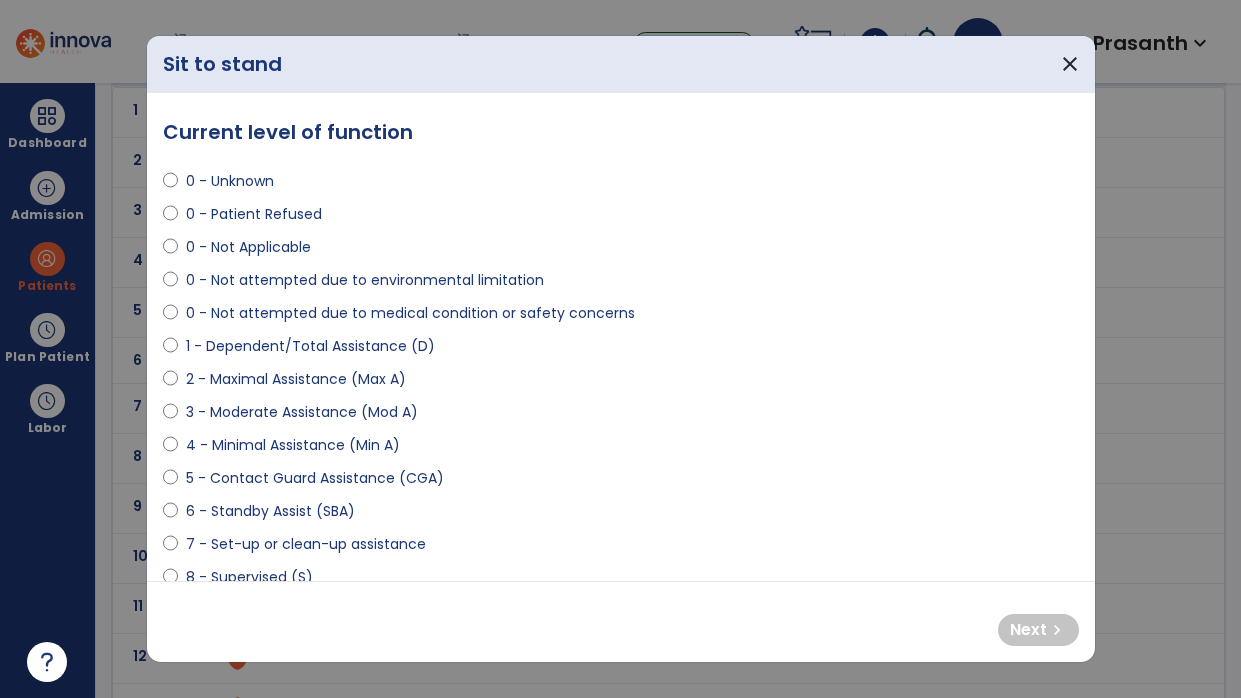 click on "3 - Moderate Assistance (Mod A)" at bounding box center [302, 412] 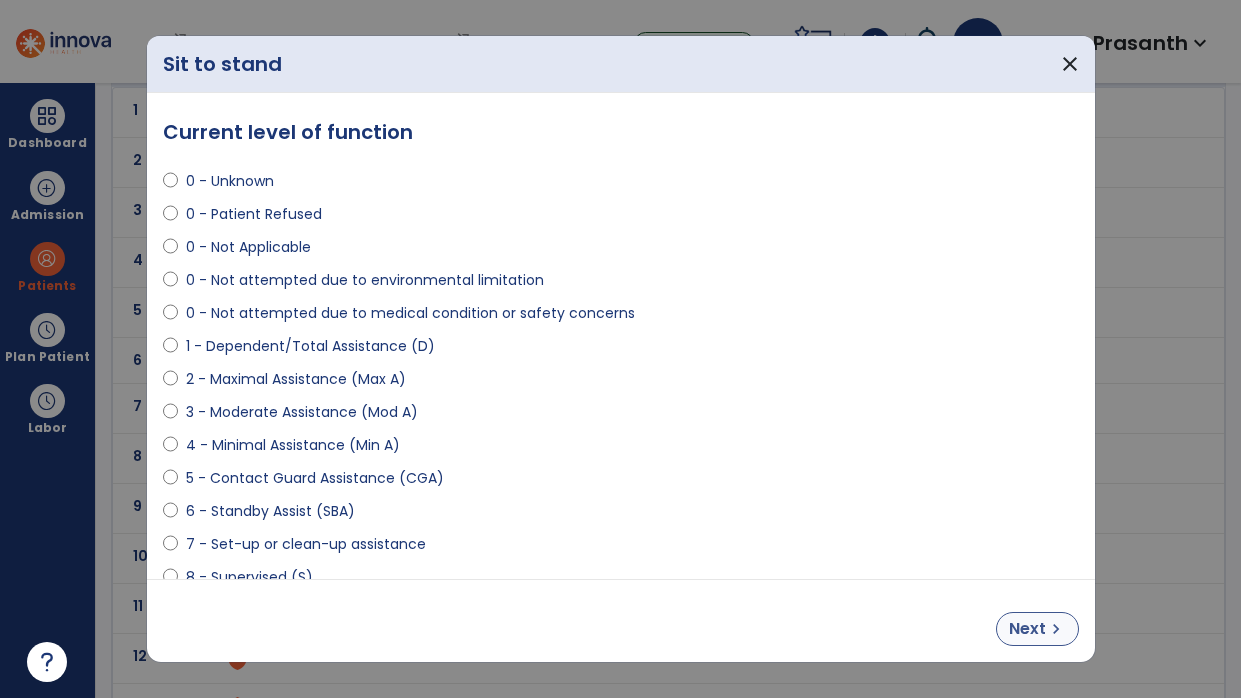 click on "Next" at bounding box center [1027, 629] 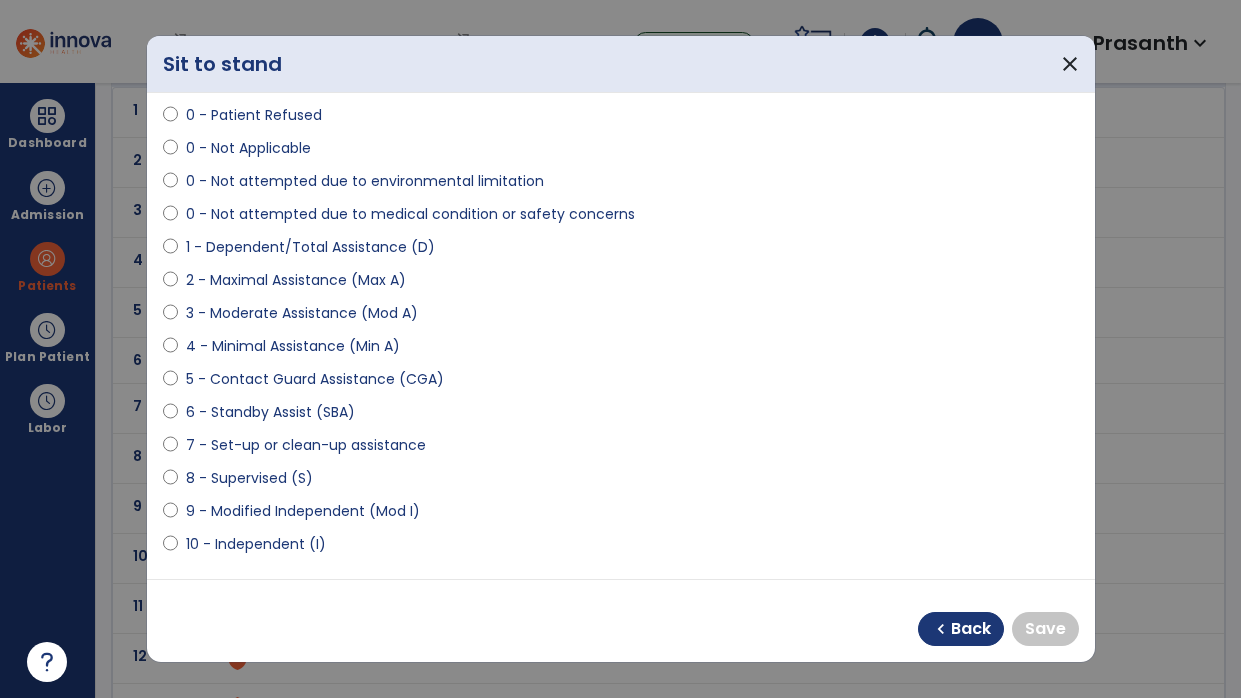 scroll, scrollTop: 98, scrollLeft: 0, axis: vertical 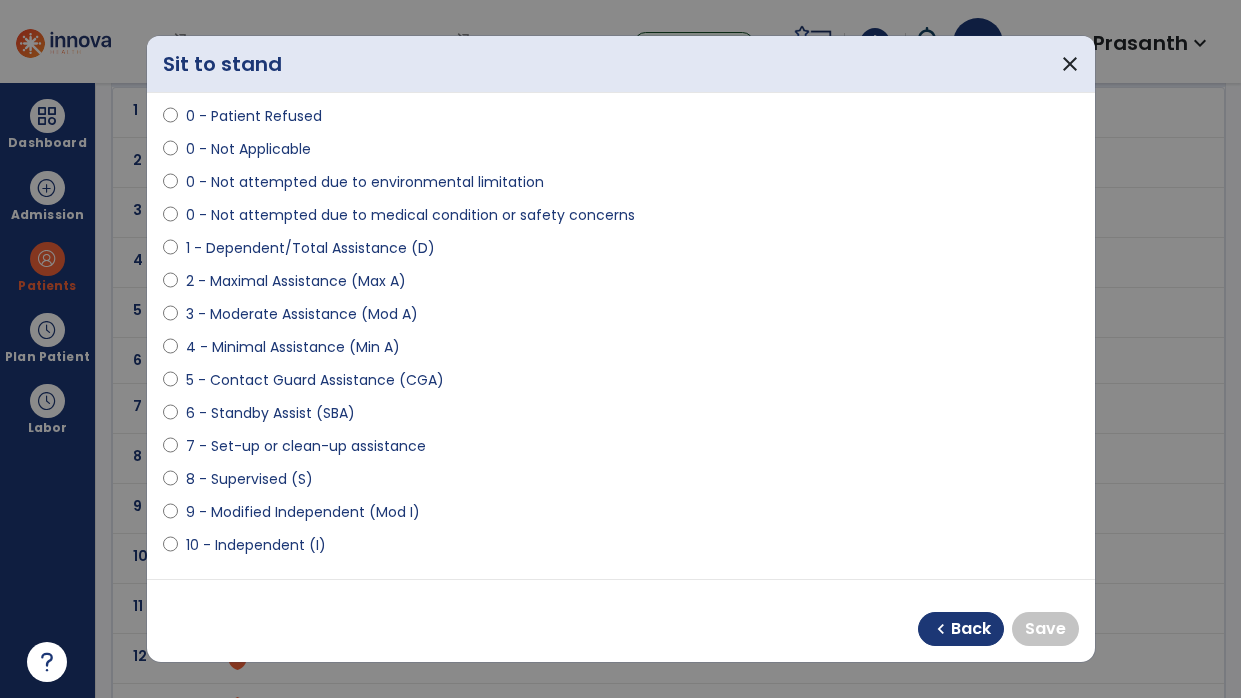 click on "9 - Modified Independent (Mod I)" at bounding box center [303, 512] 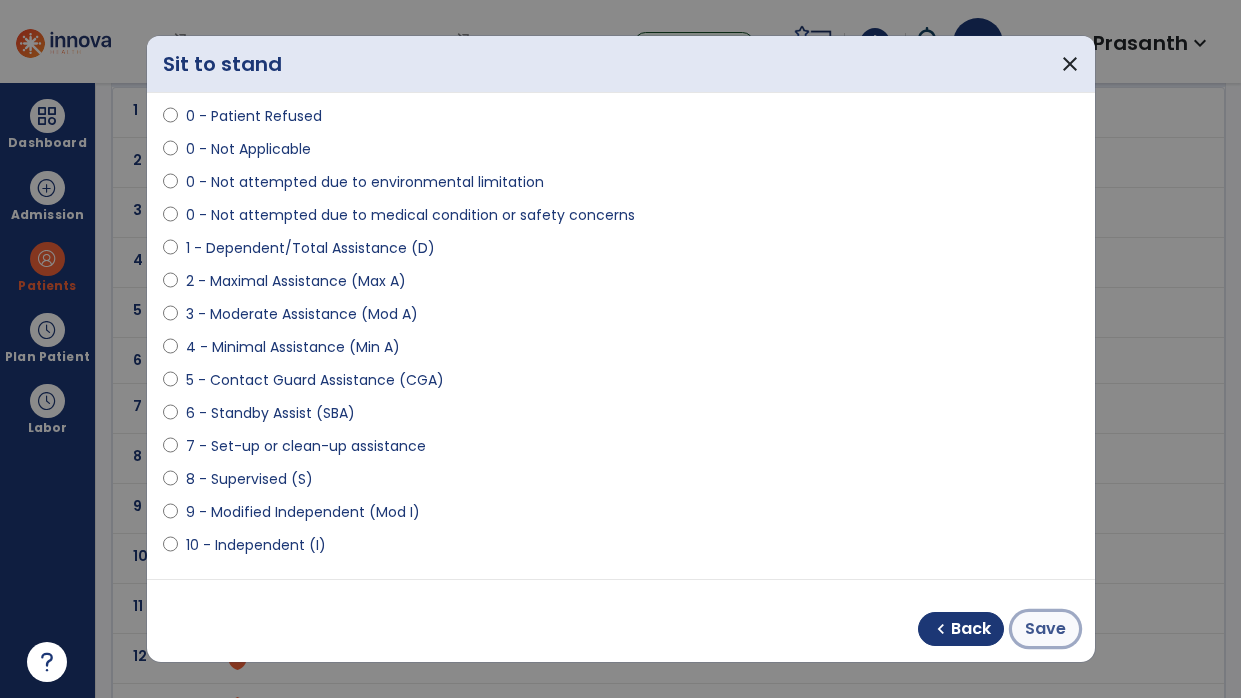 click on "Save" at bounding box center [1045, 629] 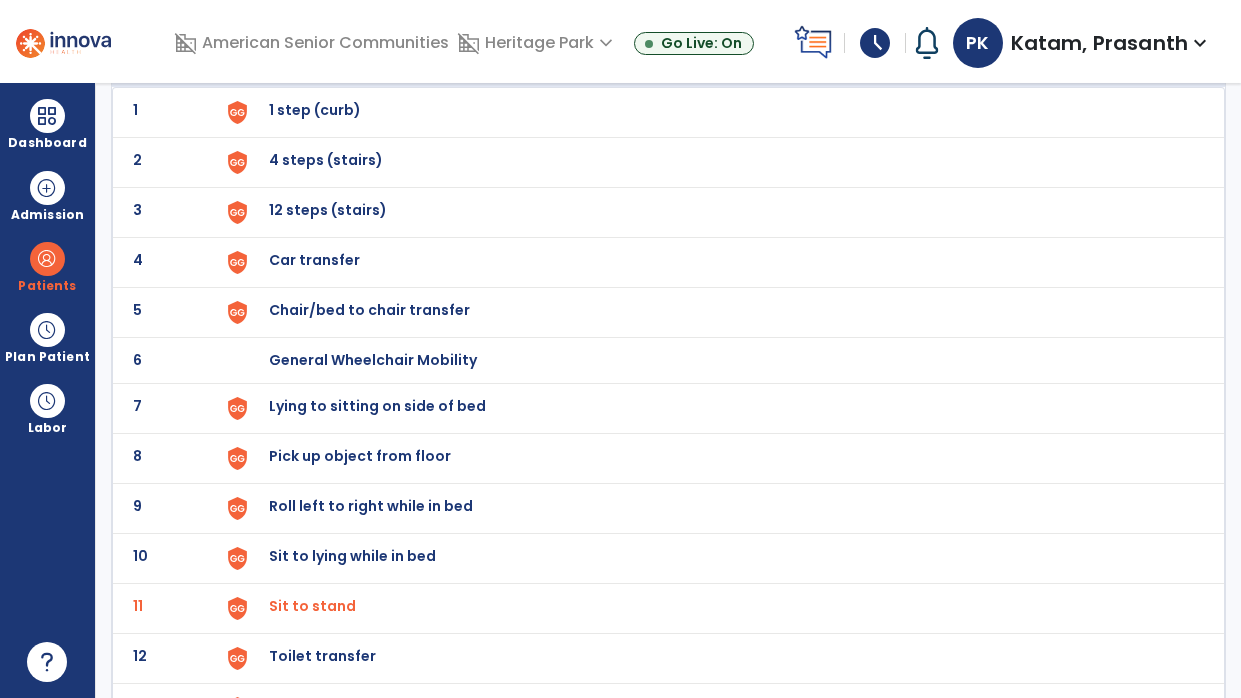 click on "Chair/bed to chair transfer" at bounding box center [716, 112] 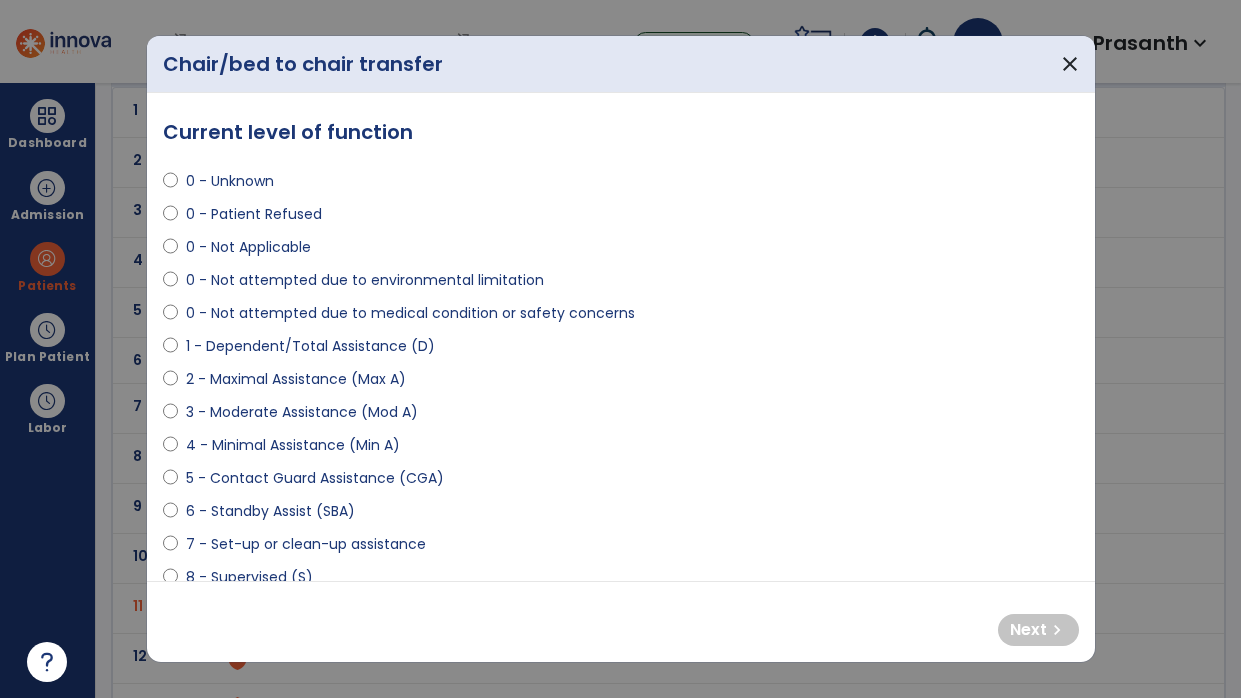 click on "3 - Moderate Assistance (Mod A)" at bounding box center (302, 412) 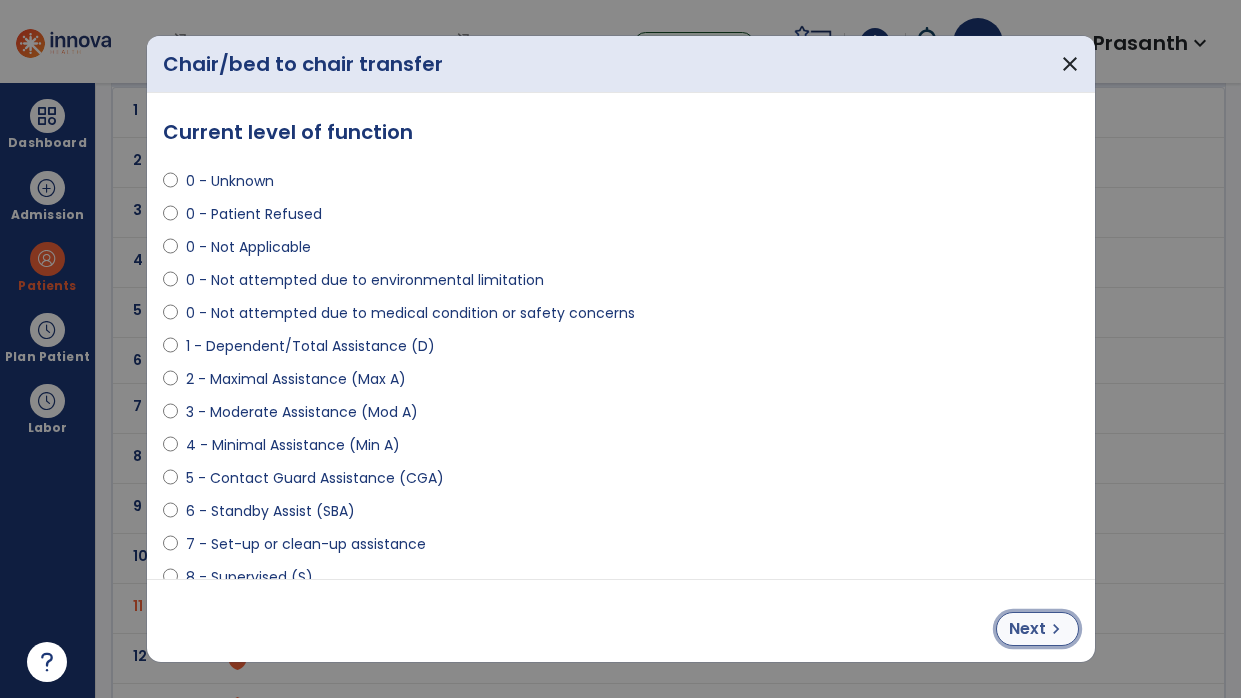 click on "Next" at bounding box center [1027, 629] 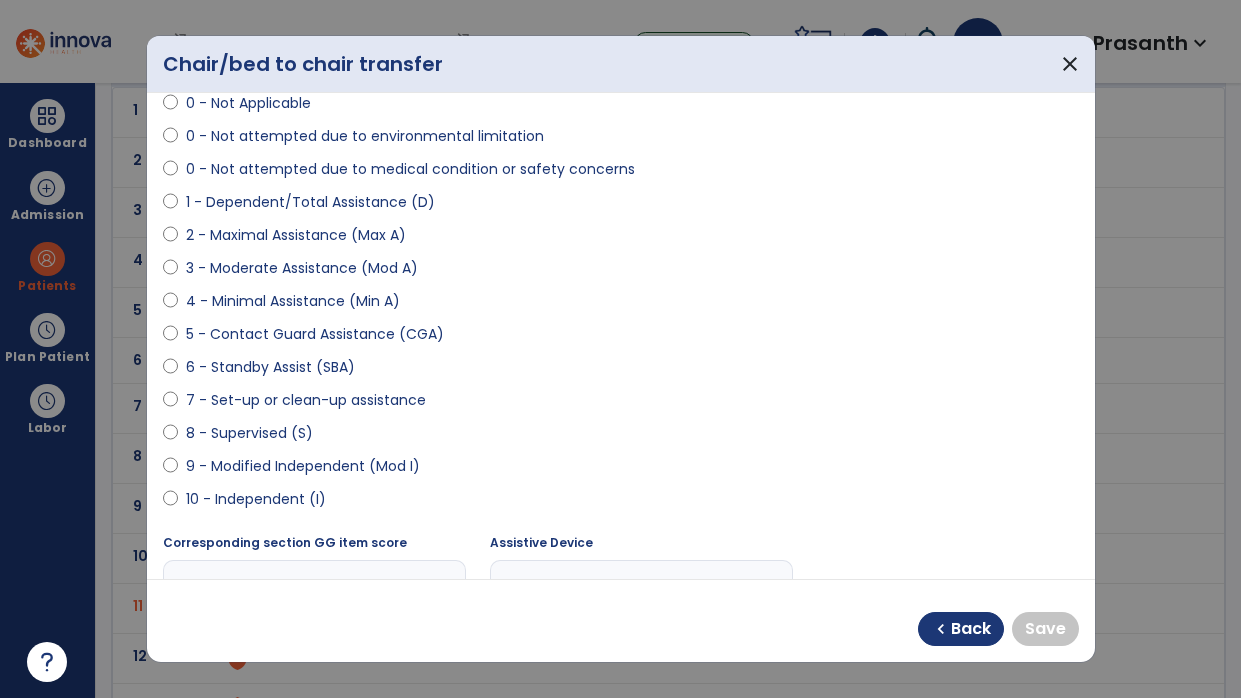 scroll, scrollTop: 154, scrollLeft: 0, axis: vertical 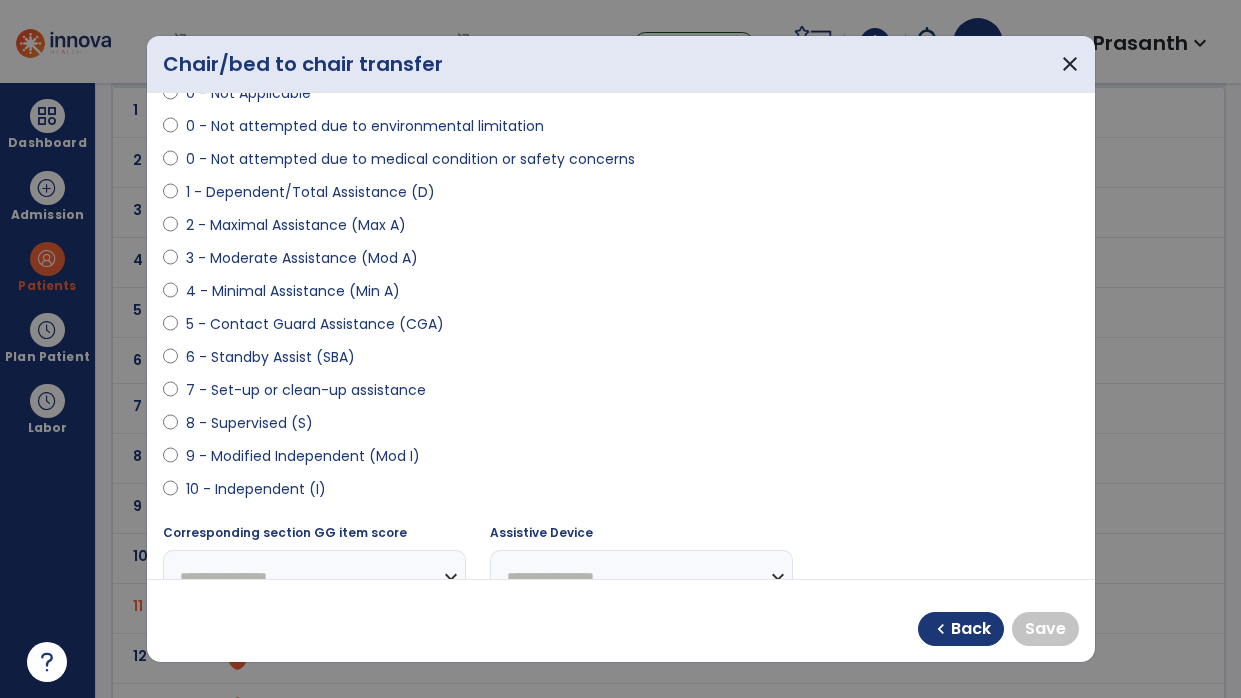 click on "9 - Modified Independent (Mod I)" at bounding box center [303, 456] 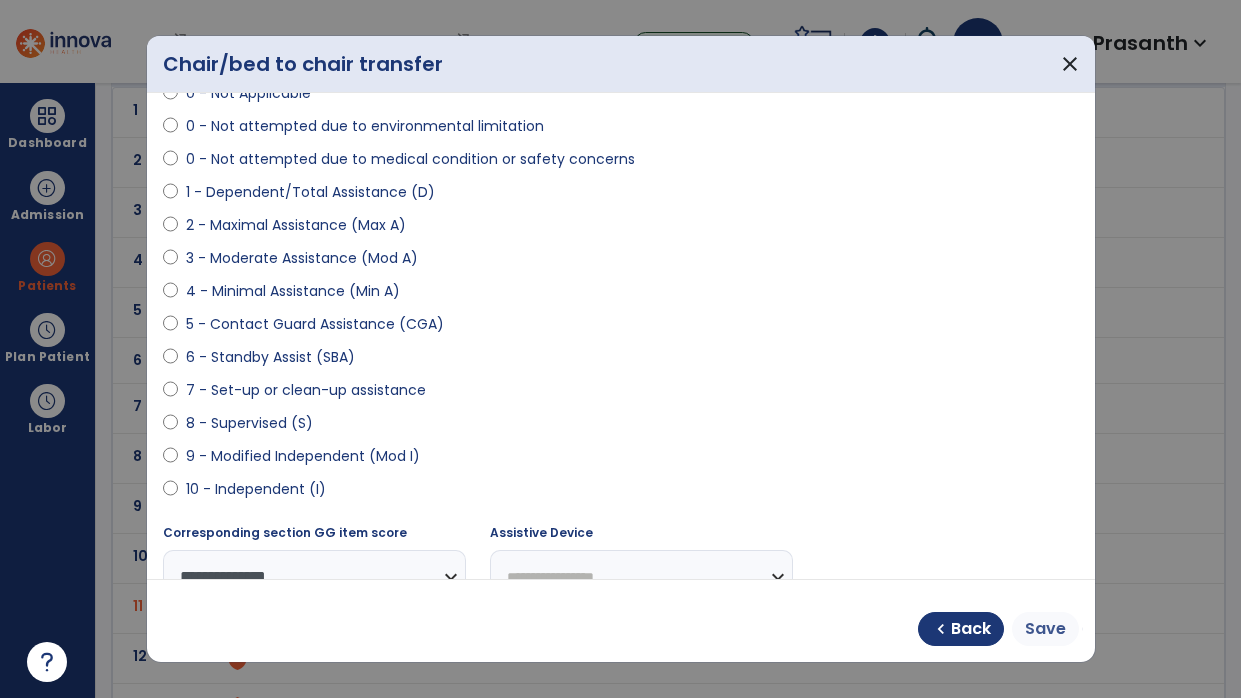 click on "Save" at bounding box center (1045, 629) 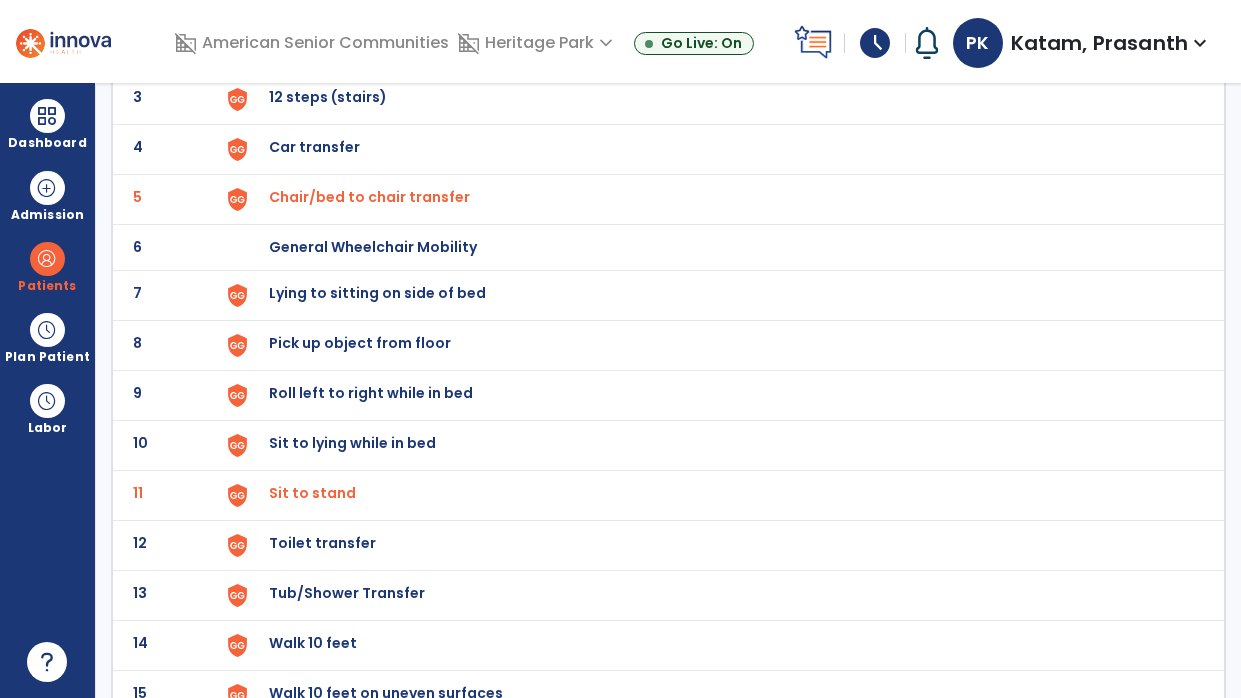 scroll, scrollTop: 383, scrollLeft: 0, axis: vertical 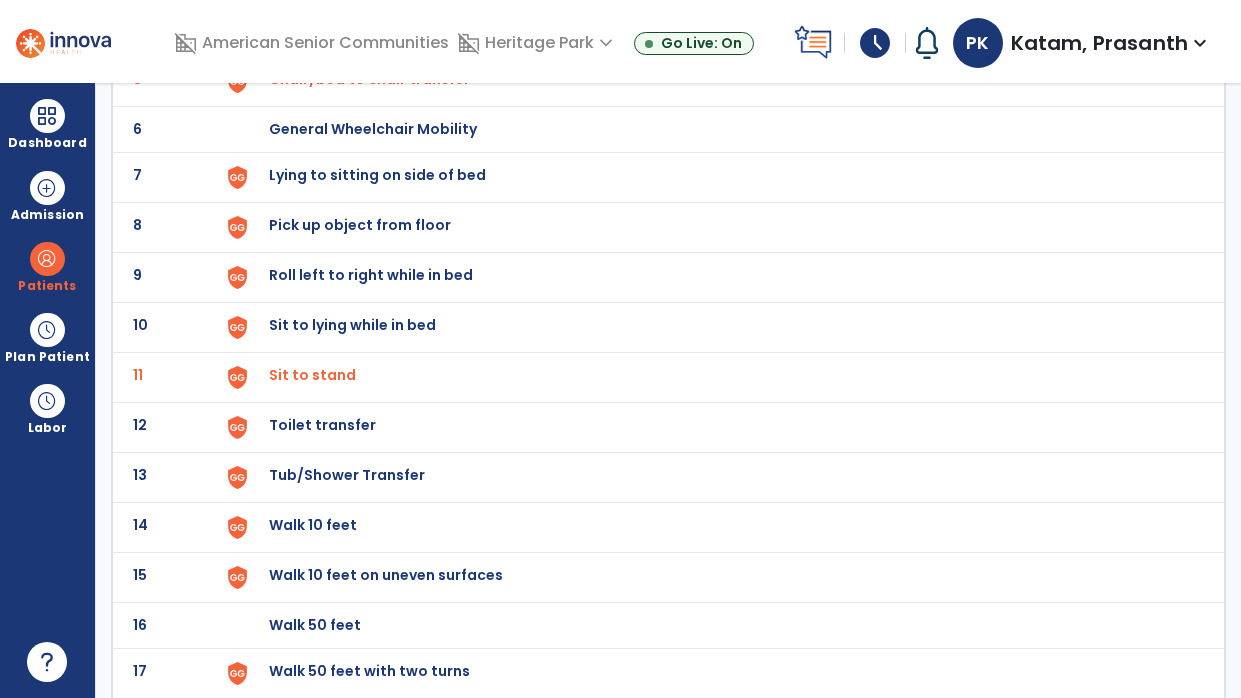 click on "Walk 10 feet" at bounding box center (716, -119) 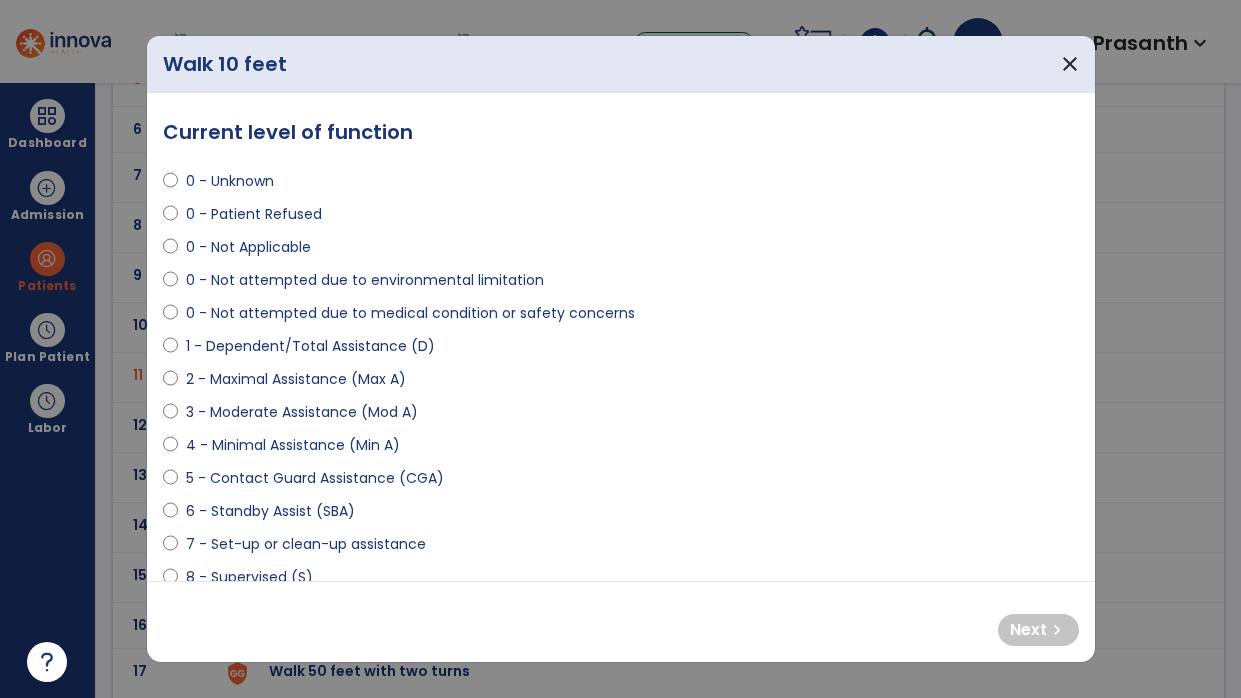 click on "3 - Moderate Assistance (Mod A)" at bounding box center (302, 412) 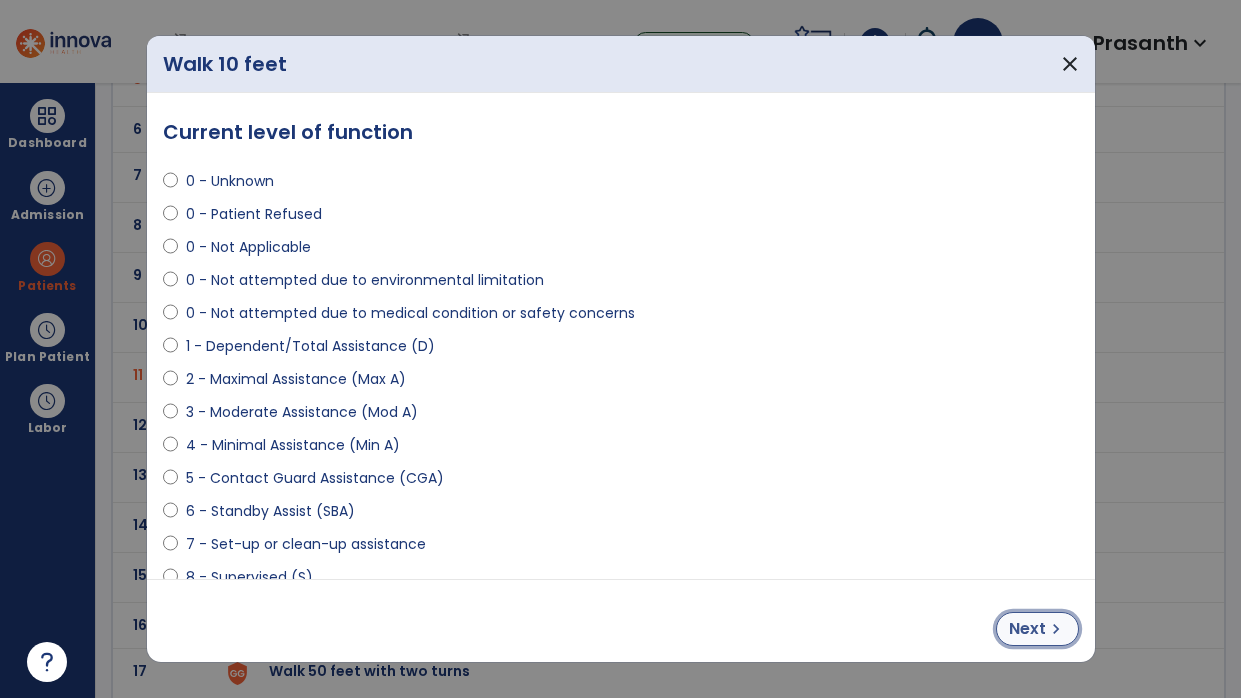 click on "Next" at bounding box center (1027, 629) 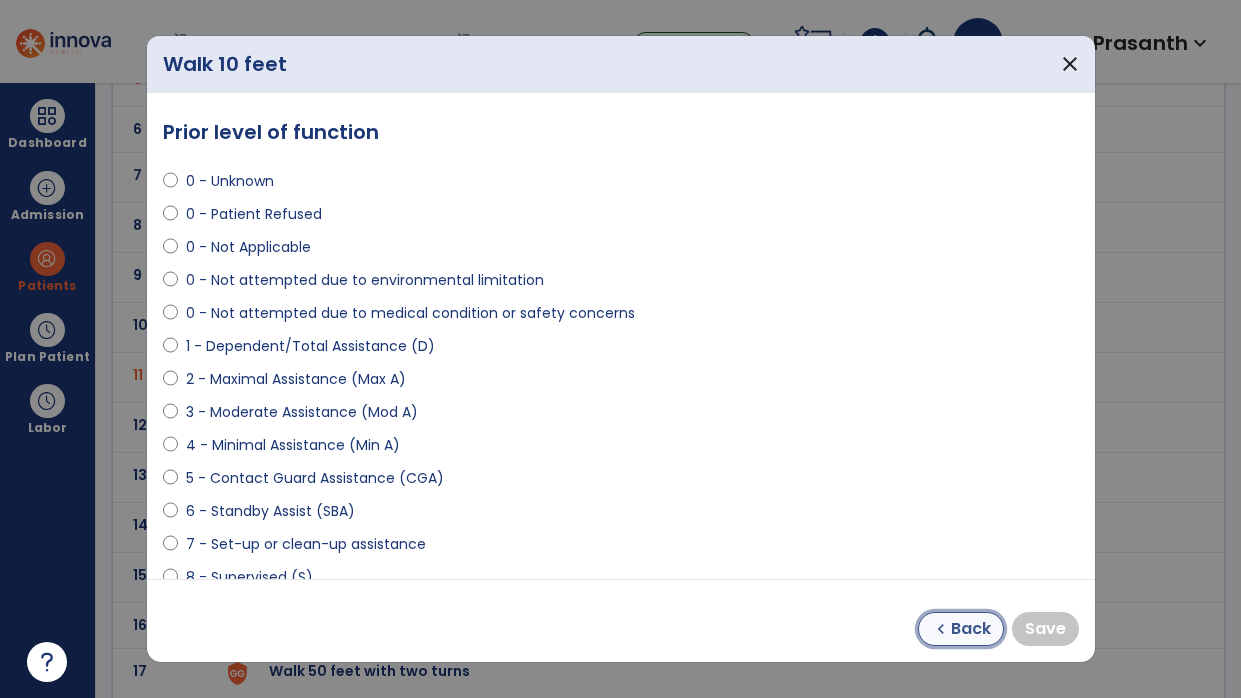 click on "Back" at bounding box center (971, 629) 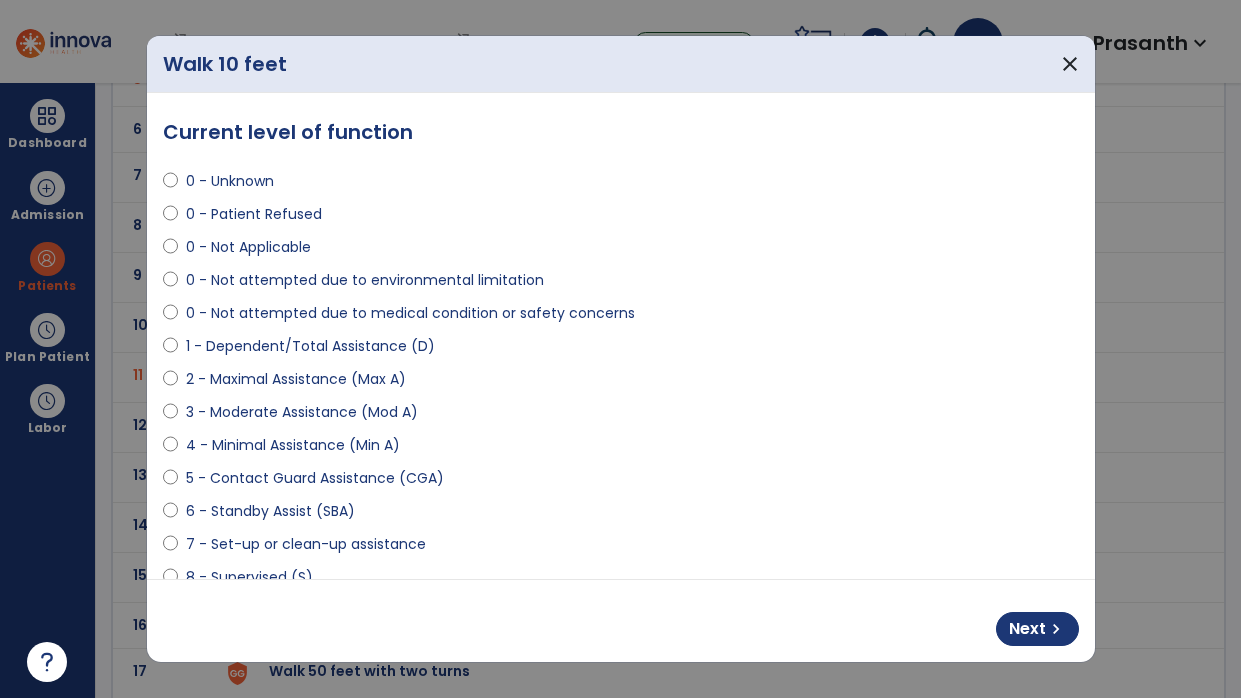 click on "0 - Not attempted due to medical condition or safety concerns" at bounding box center (410, 313) 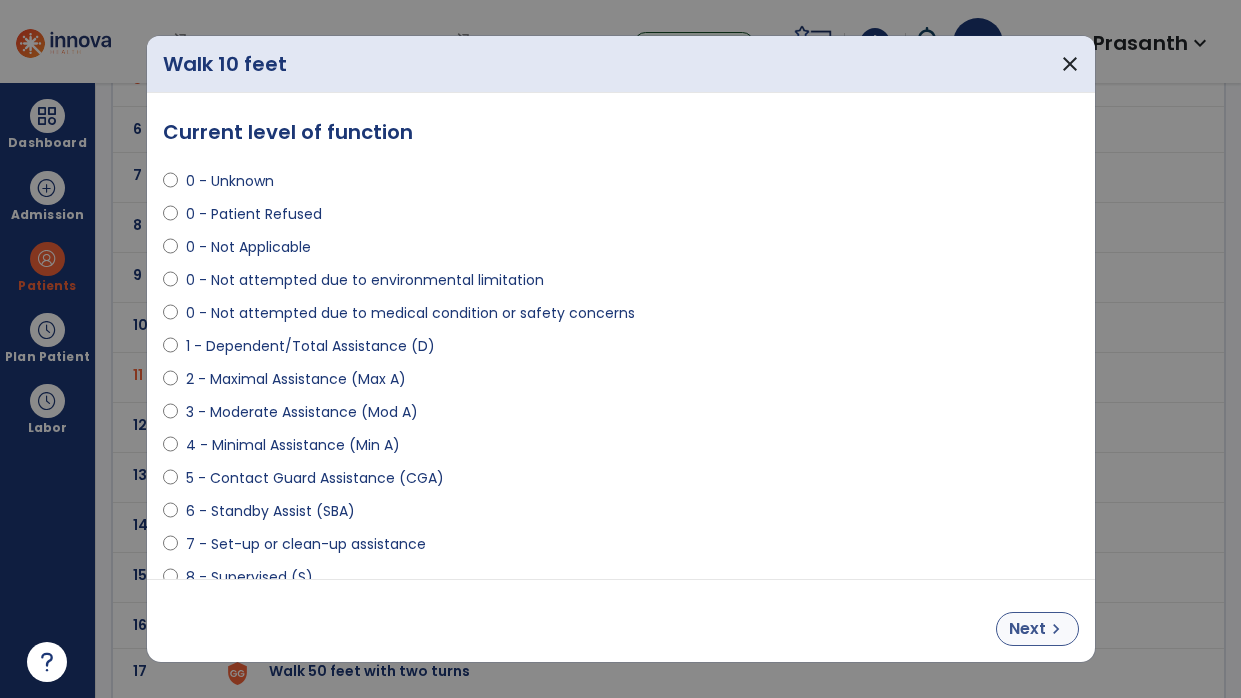 click on "Next" at bounding box center [1027, 629] 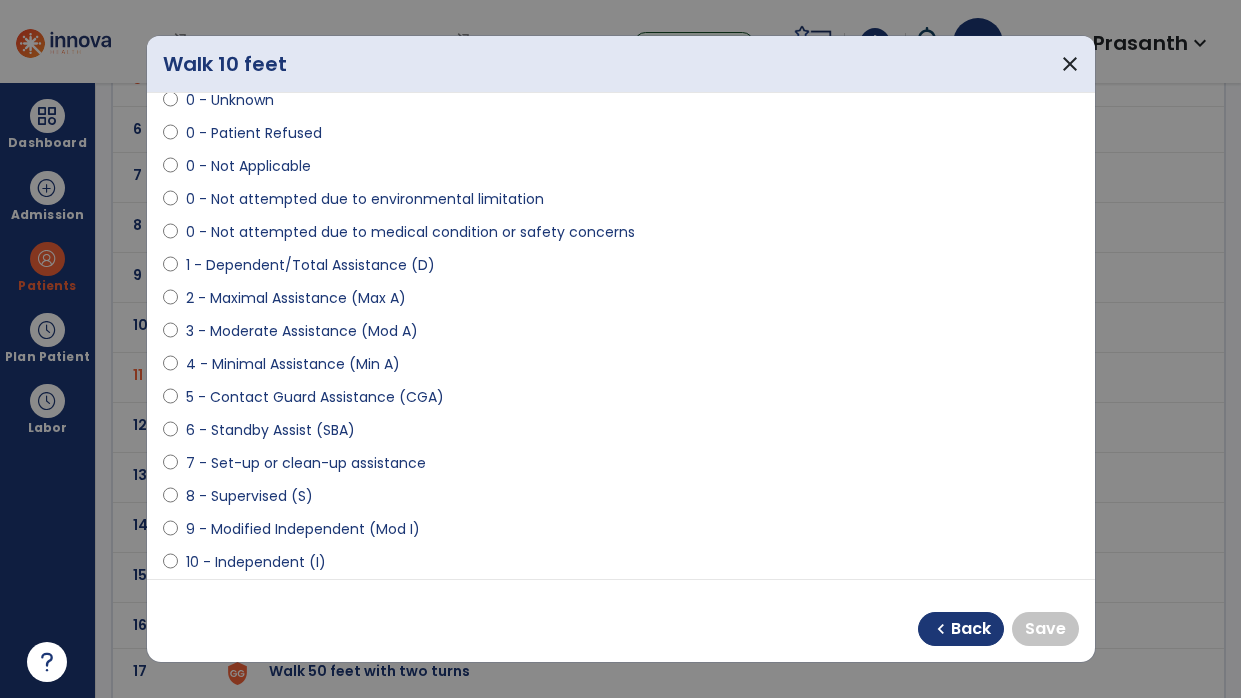 scroll, scrollTop: 119, scrollLeft: 0, axis: vertical 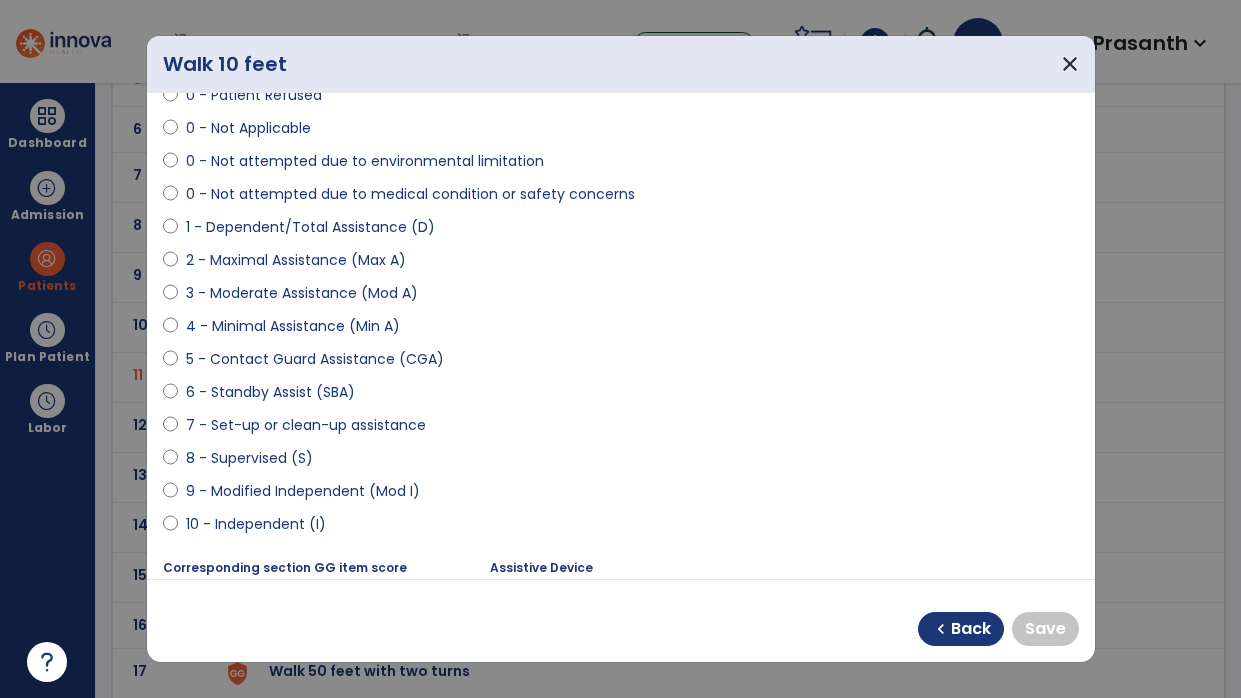 click on "5 - Contact Guard Assistance (CGA)" at bounding box center (315, 359) 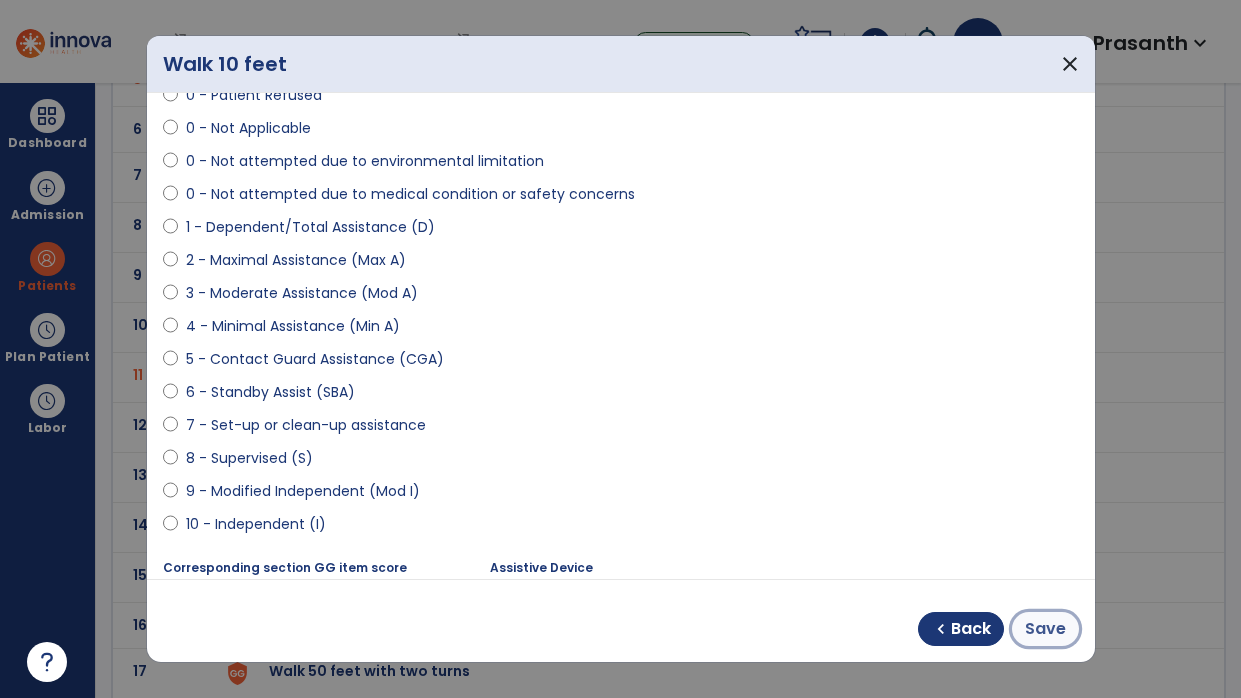 click on "Save" at bounding box center (1045, 629) 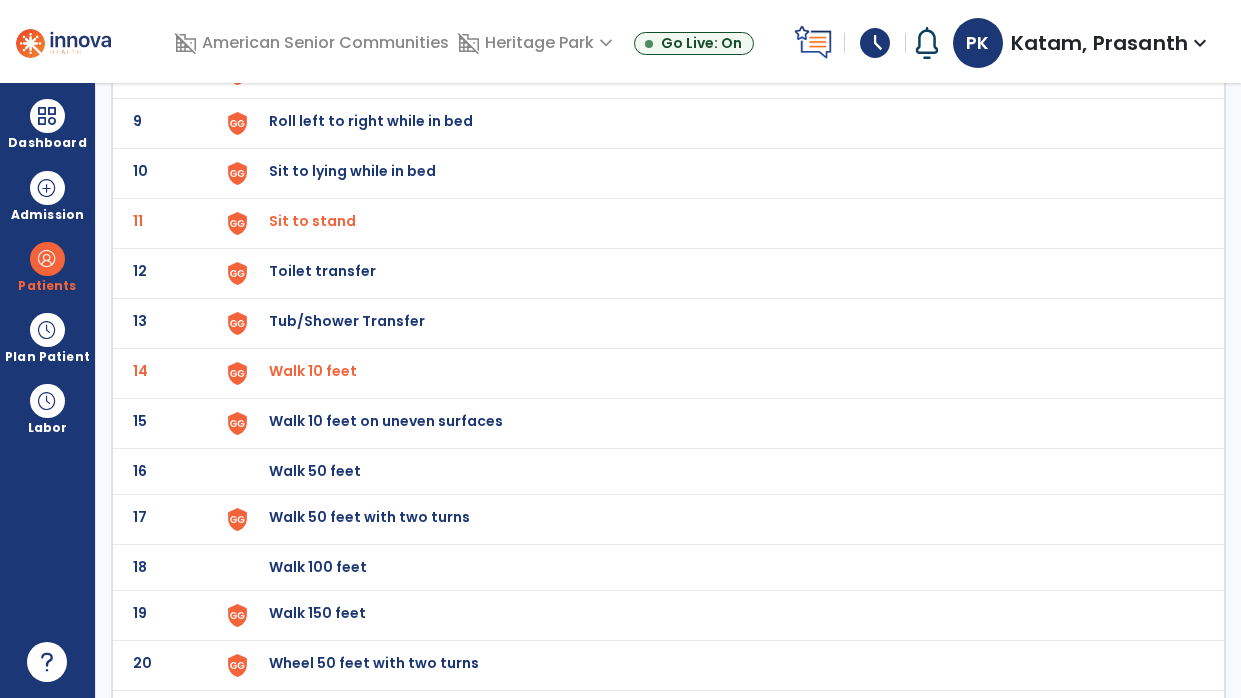 scroll, scrollTop: 540, scrollLeft: 0, axis: vertical 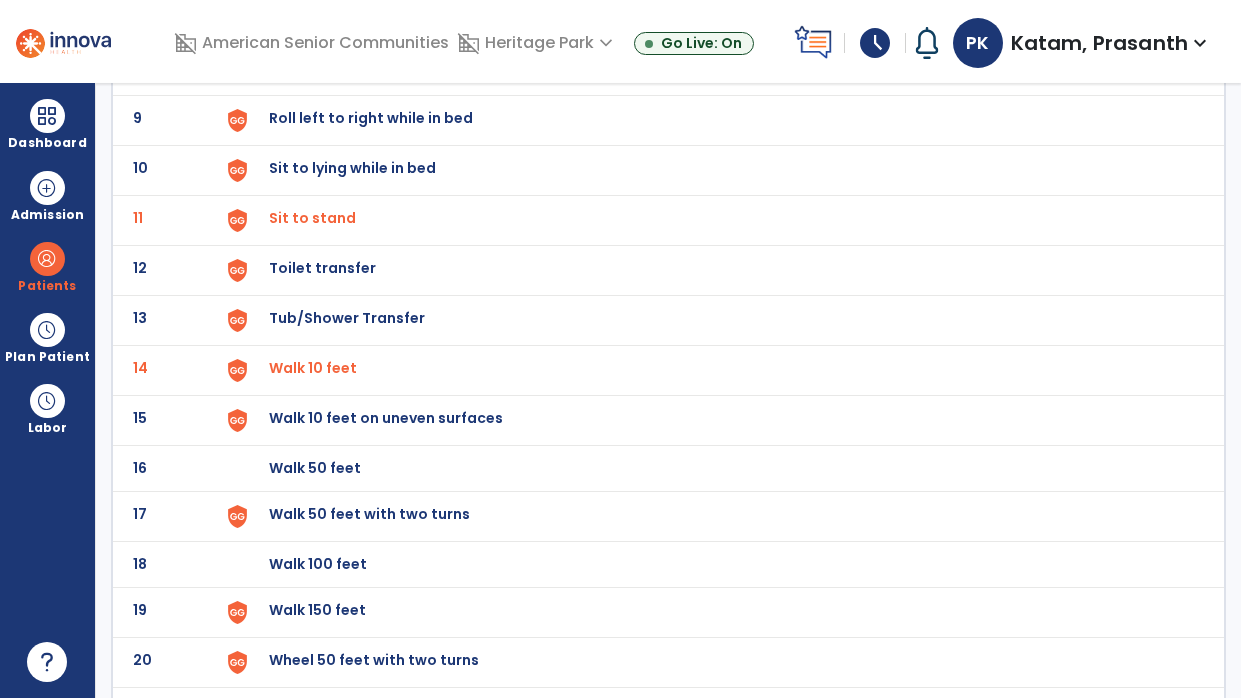 click on "Walk 50 feet" at bounding box center (716, -276) 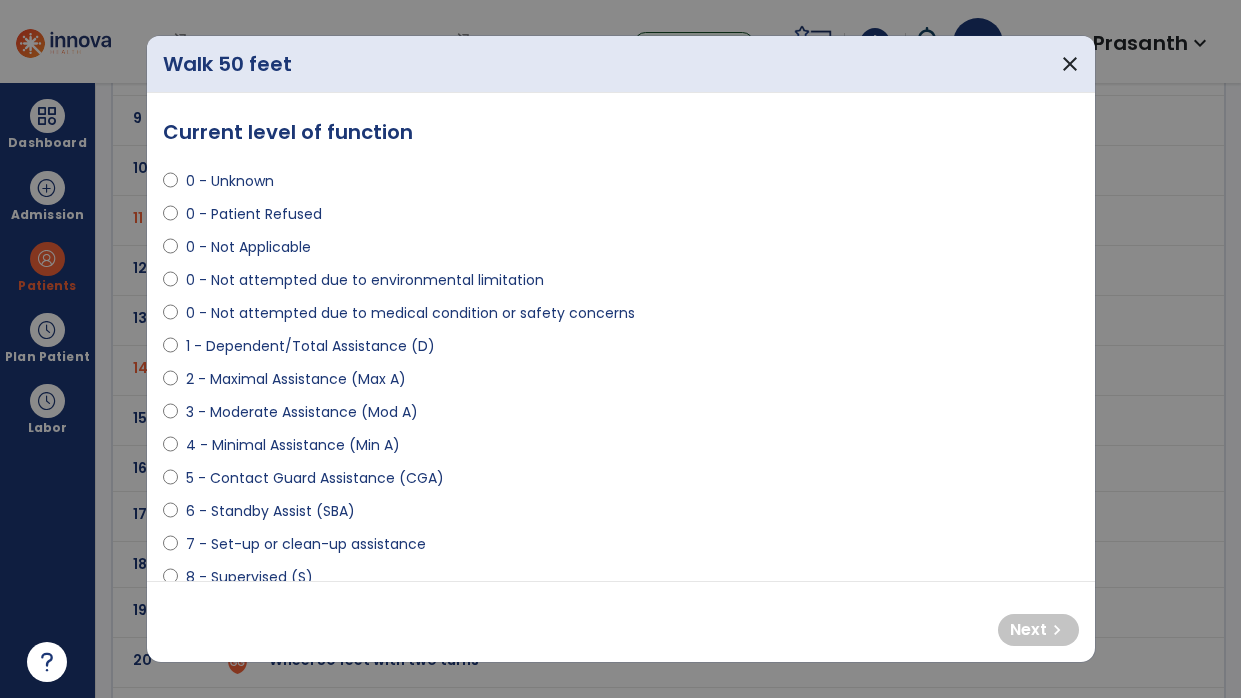 click on "0 - Not attempted due to medical condition or safety concerns" at bounding box center [410, 313] 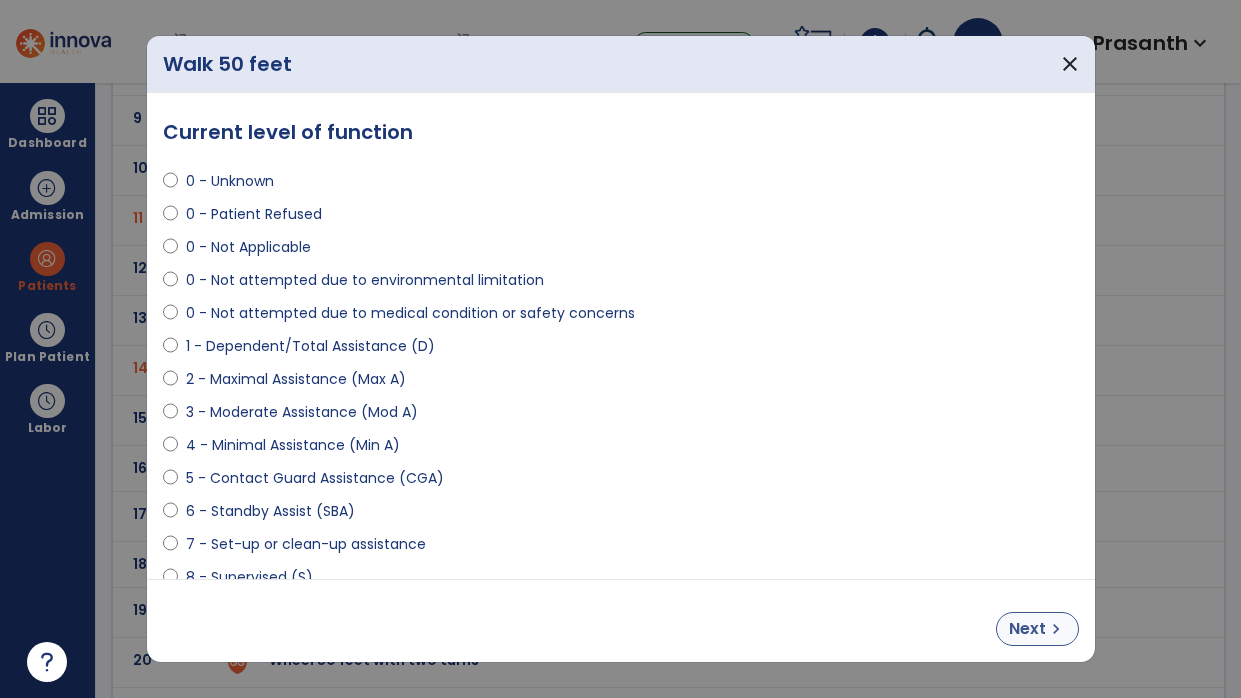click on "Next" at bounding box center [1027, 629] 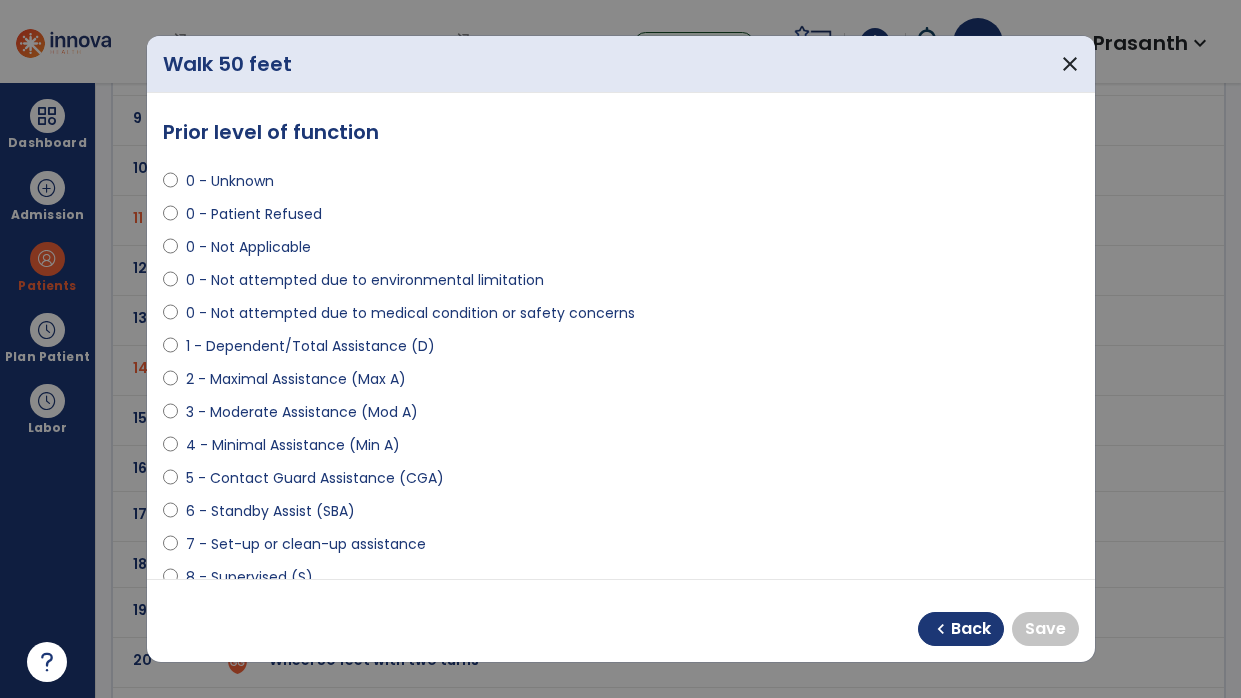 click on "5 - Contact Guard Assistance (CGA)" at bounding box center [315, 478] 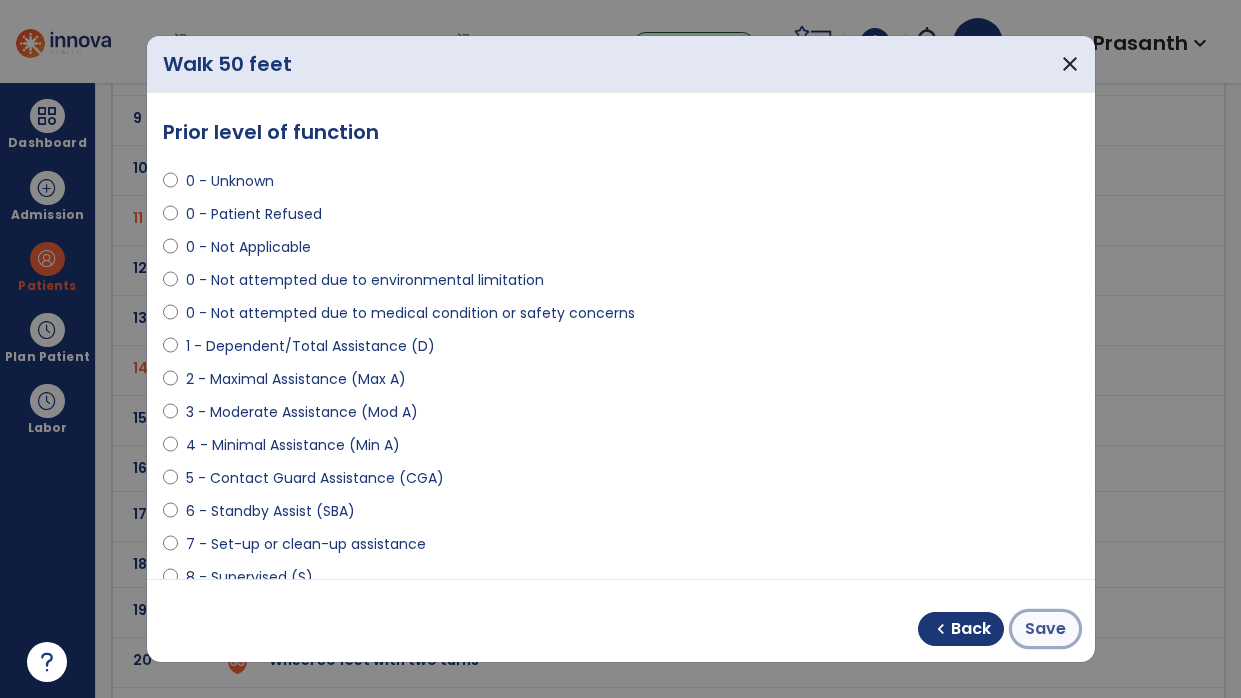 click on "Save" at bounding box center [1045, 629] 